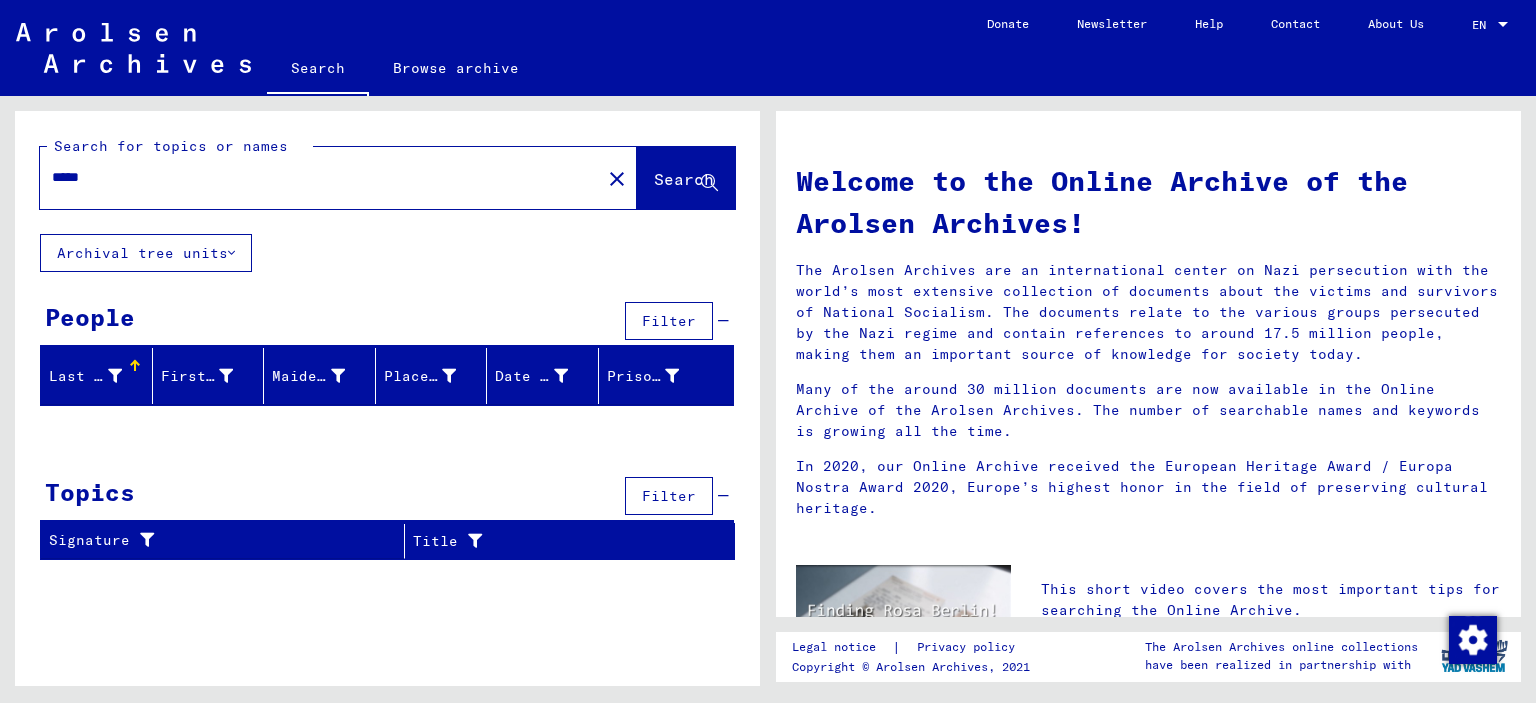 scroll, scrollTop: 0, scrollLeft: 0, axis: both 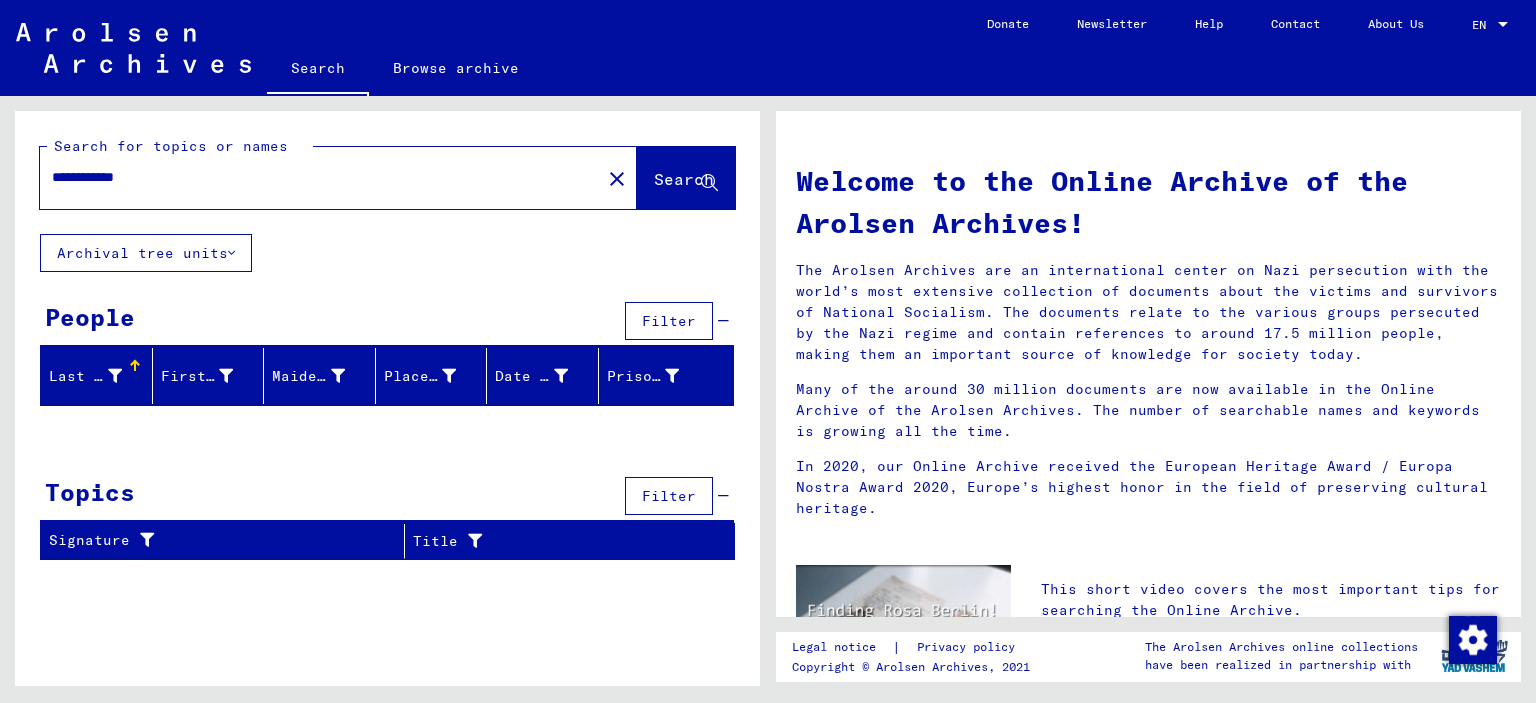 click on "Search" 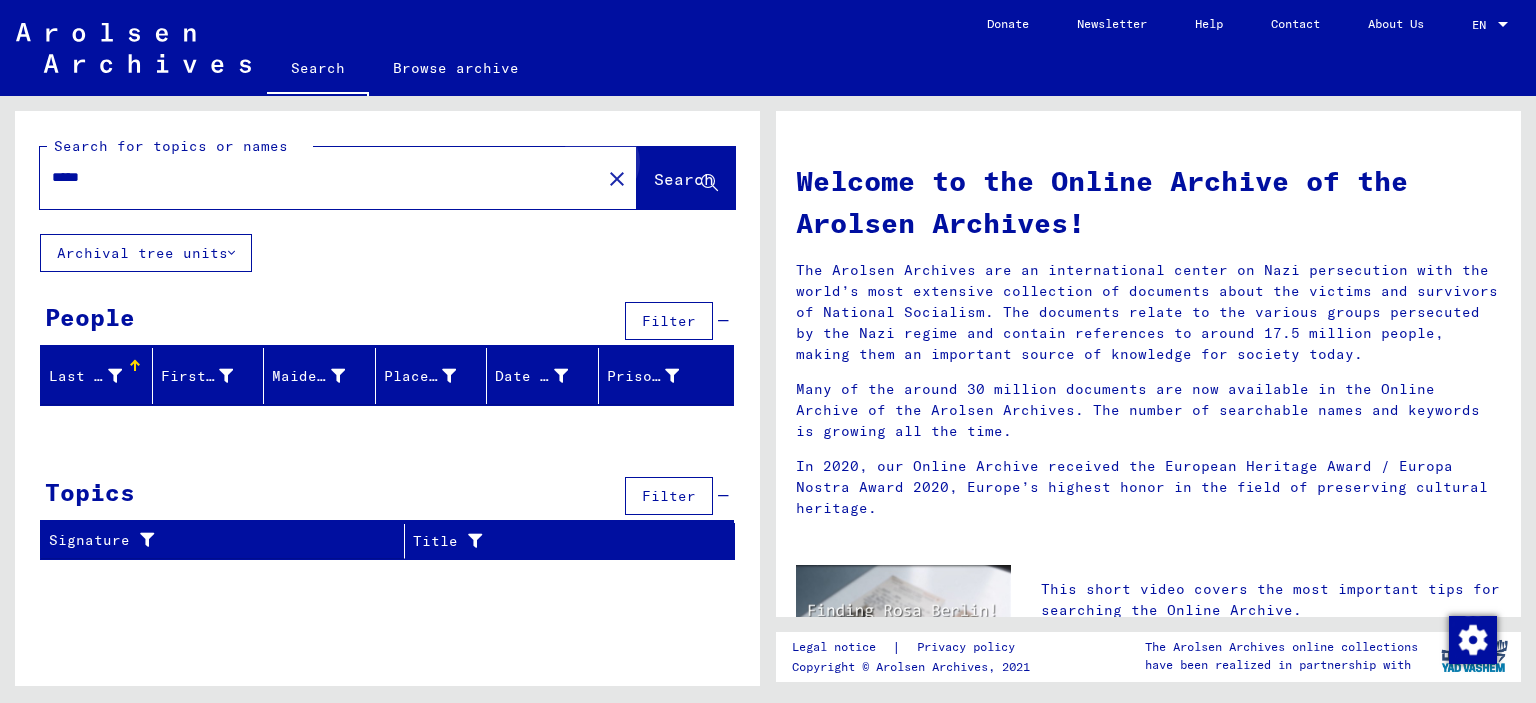 click on "Search" 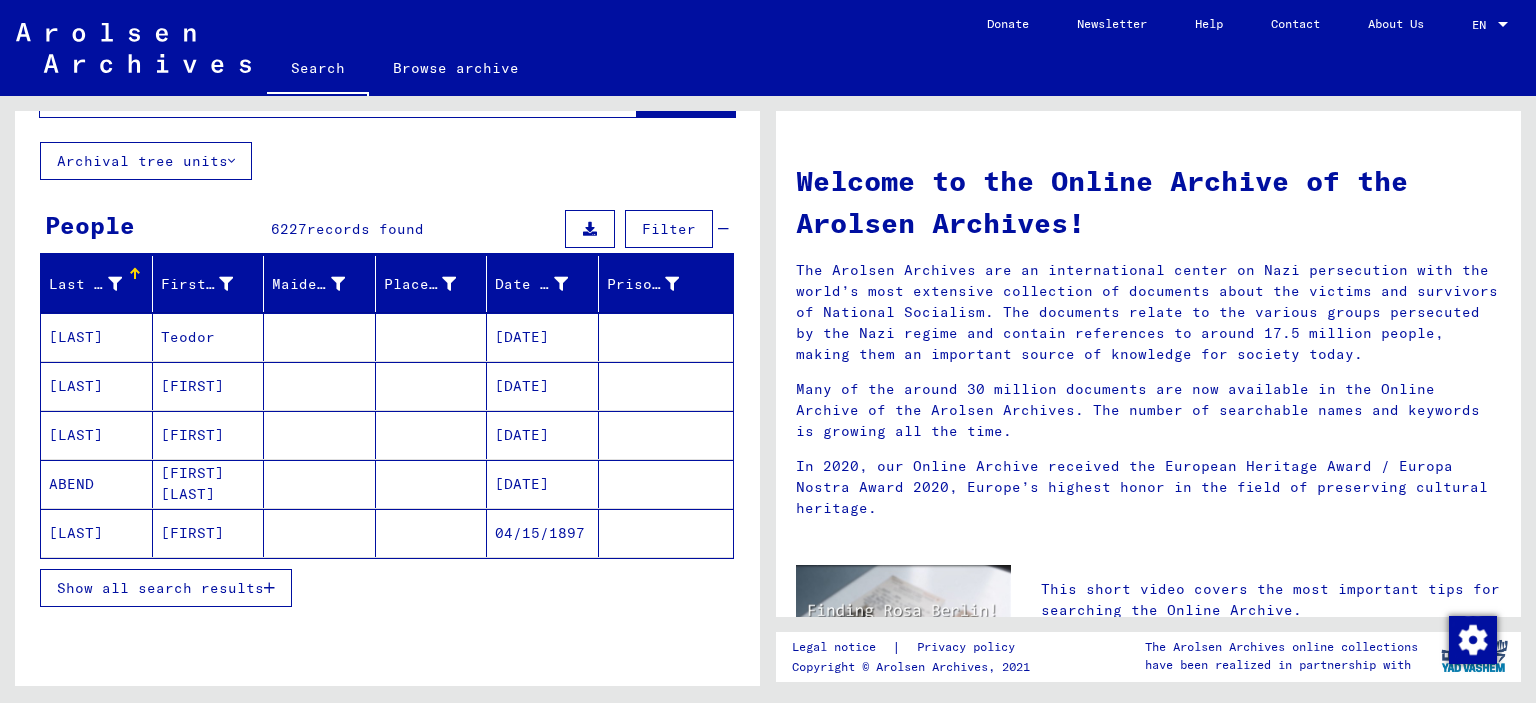 scroll, scrollTop: 94, scrollLeft: 0, axis: vertical 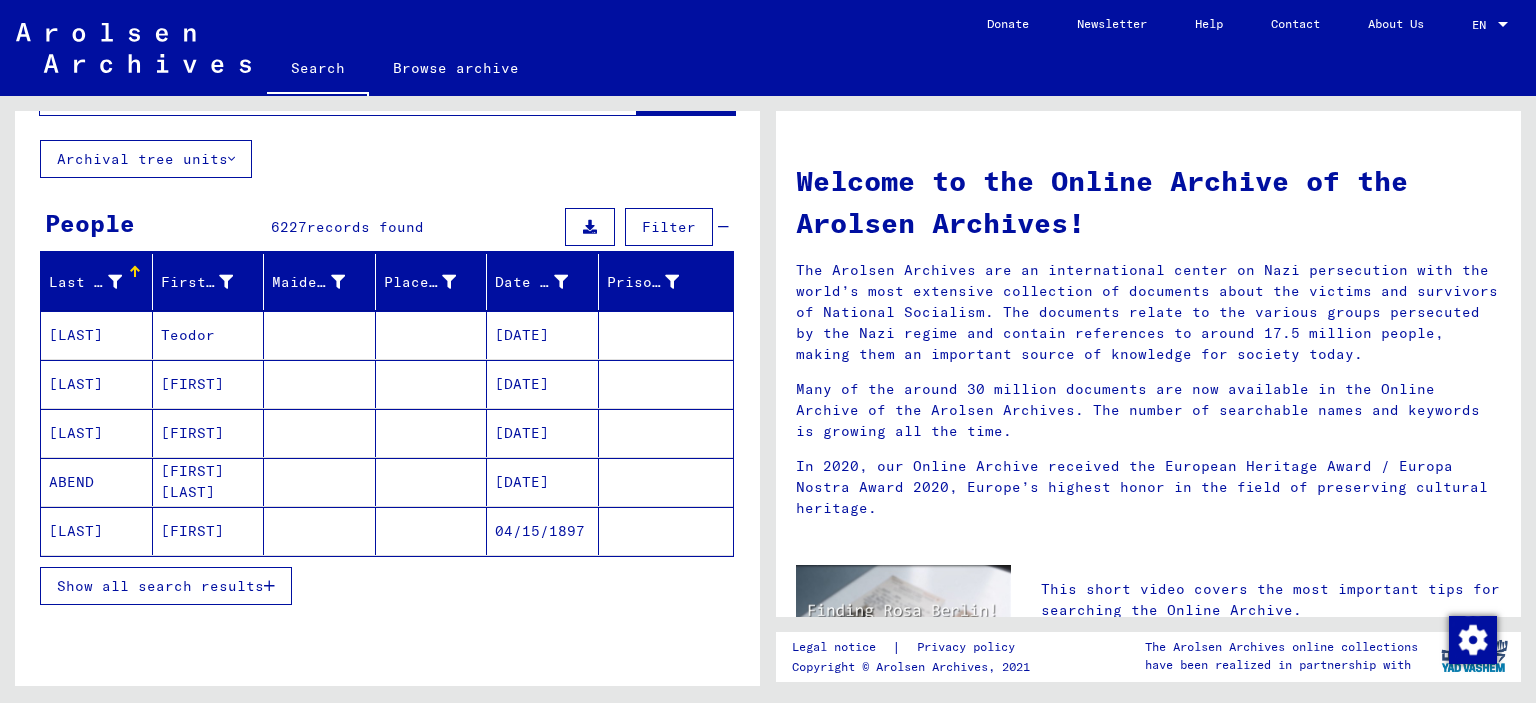 click on "Teodor" at bounding box center [209, 384] 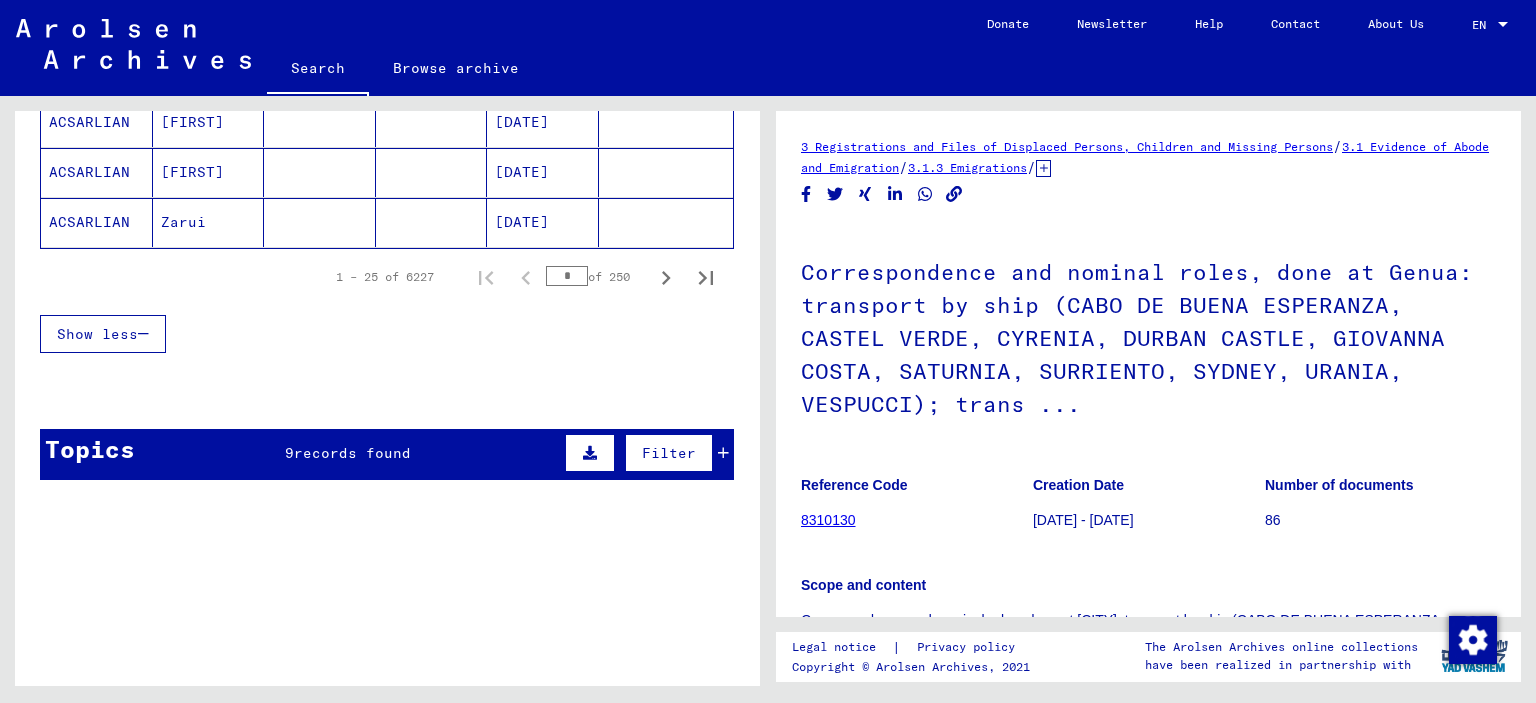 click on "Topics 9  records found  Filter" at bounding box center (387, 454) 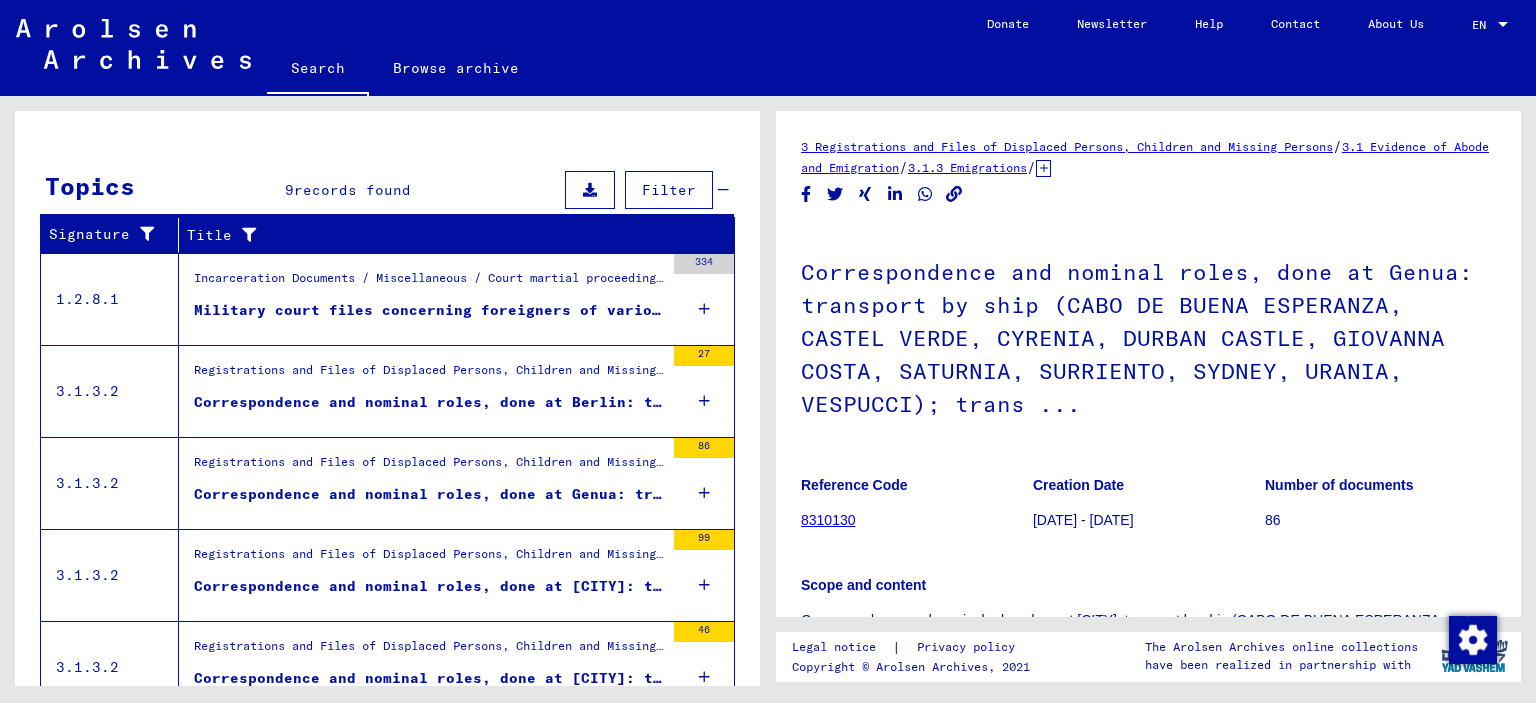 scroll, scrollTop: 1668, scrollLeft: 0, axis: vertical 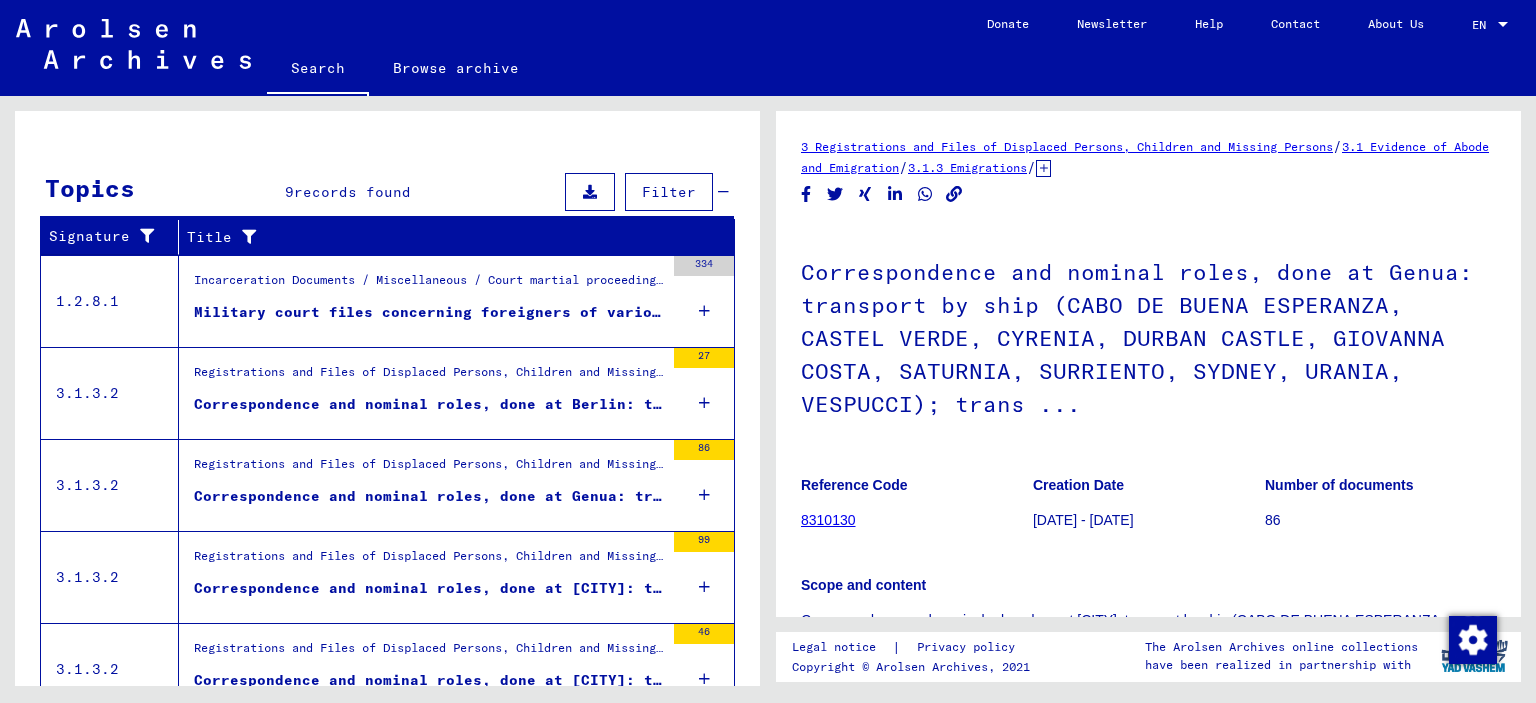 click on "Incarceration Documents / Miscellaneous / Court martial proceedings / Court martial files Military court files concerning foreigners of various nationalities: - Russians - Commanding General of security forces and Commander in military area A. Liaison staff of the German military for trans ..." at bounding box center [421, 301] 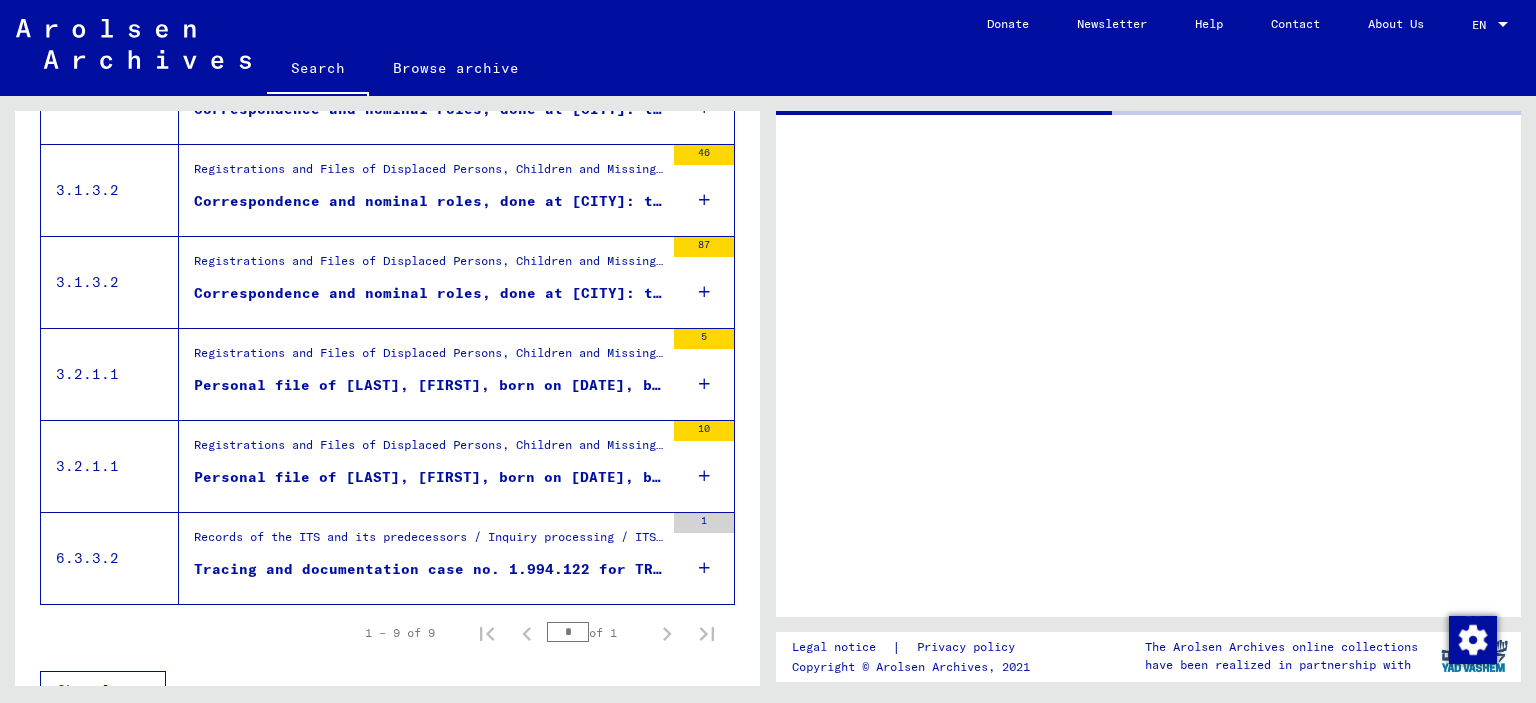 scroll, scrollTop: 257, scrollLeft: 0, axis: vertical 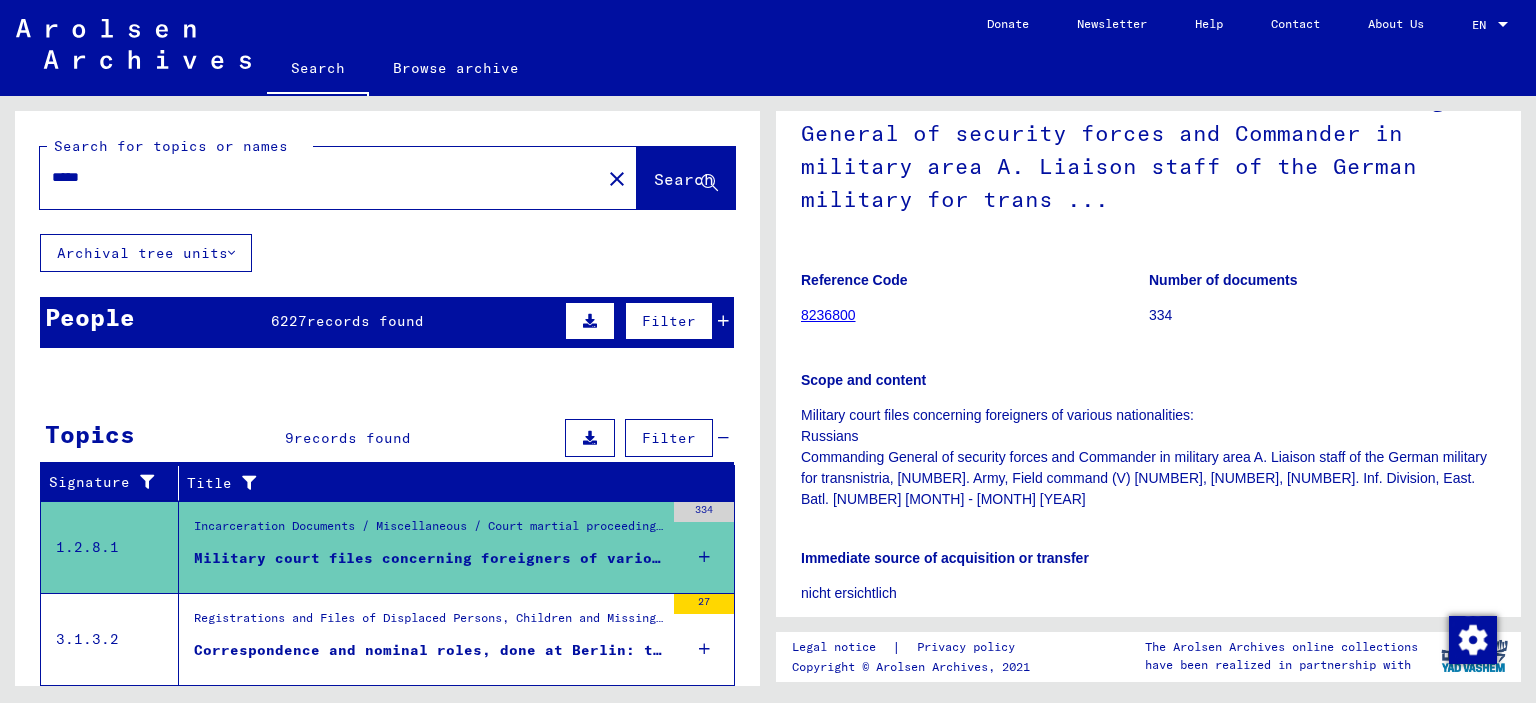 click on "***** close" 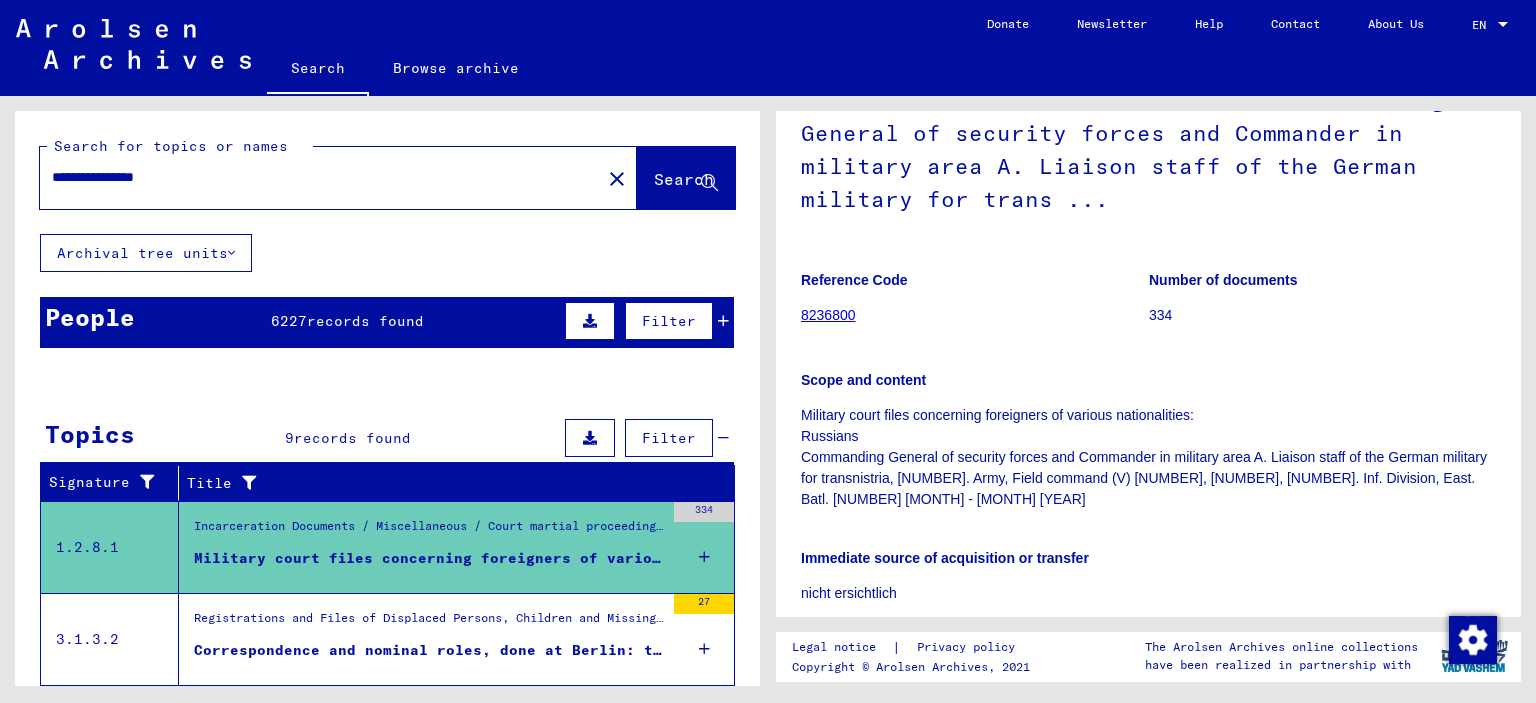 click on "Search" 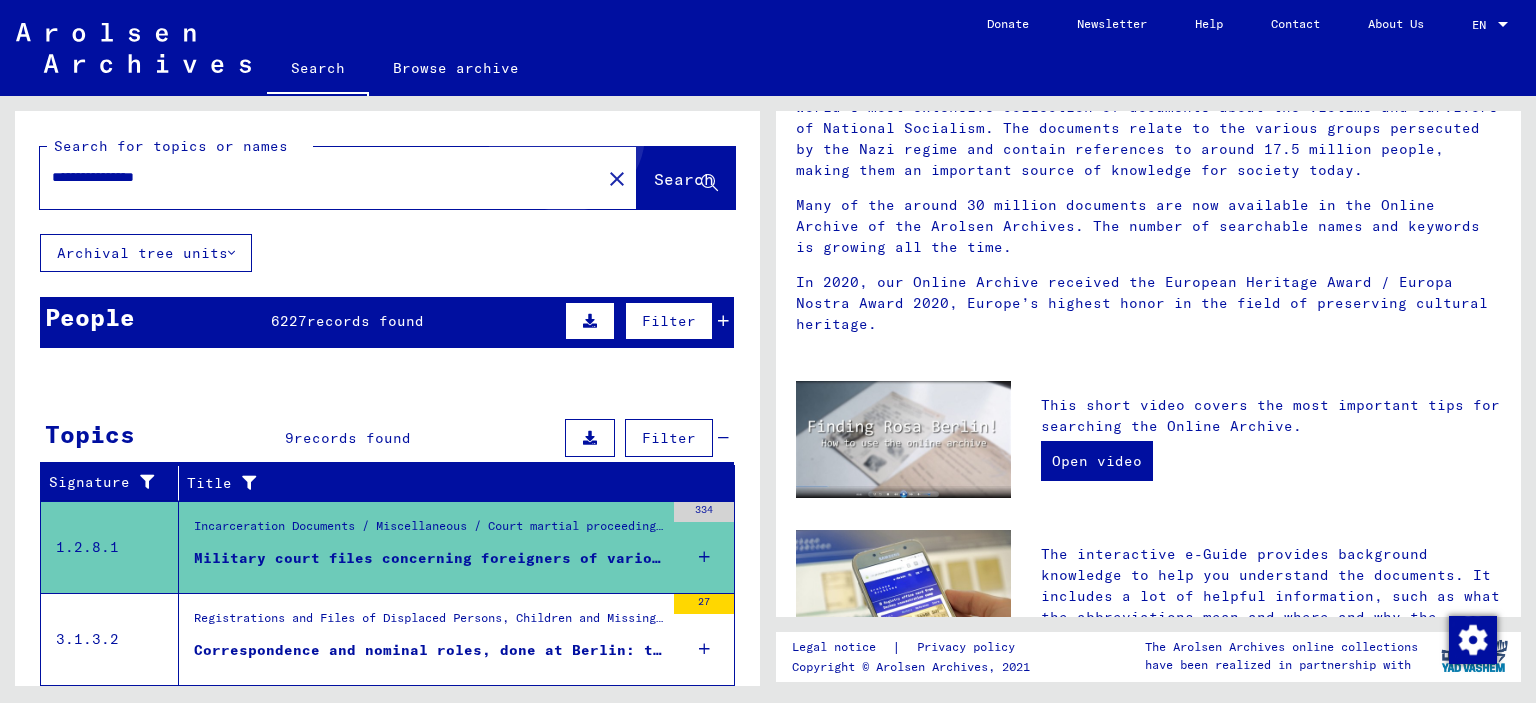 scroll, scrollTop: 0, scrollLeft: 0, axis: both 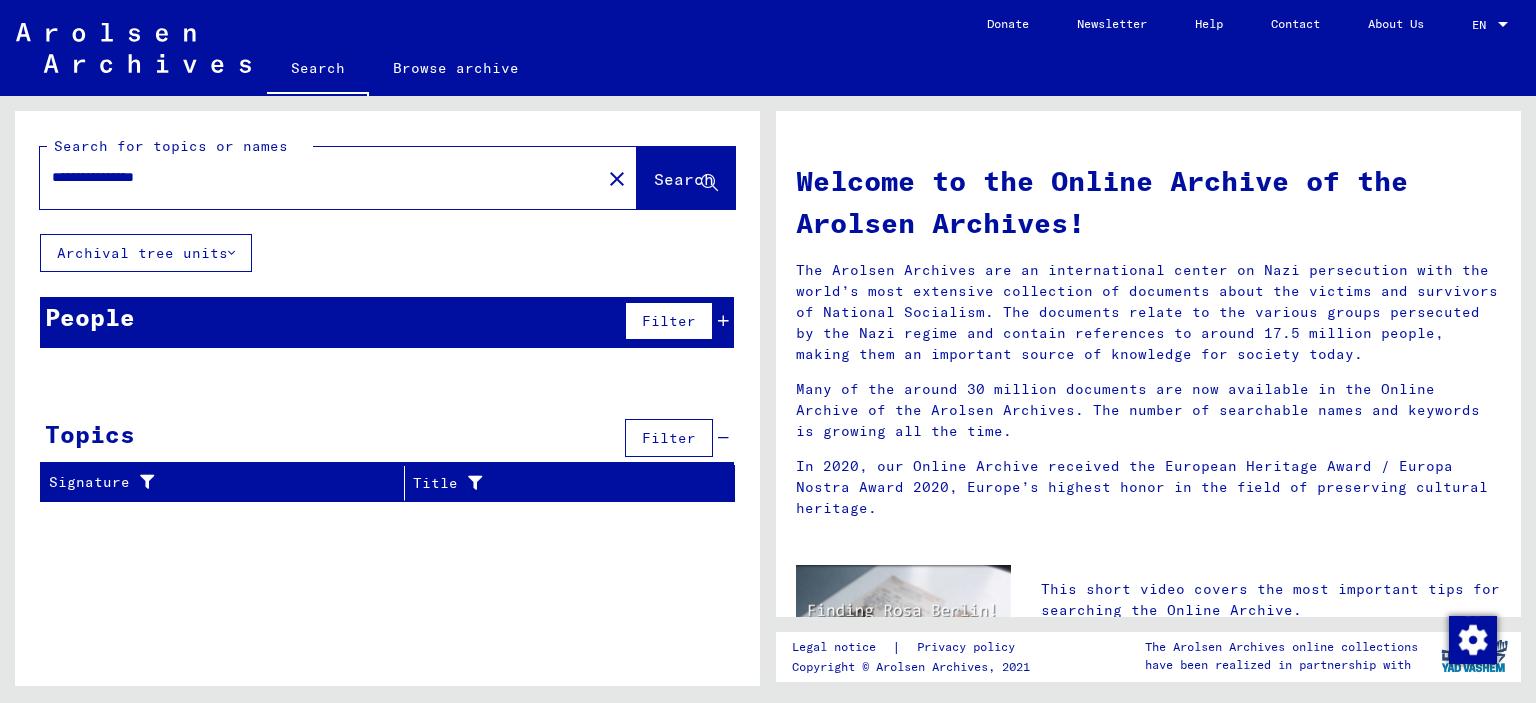 click on "People  Filter" at bounding box center (387, 322) 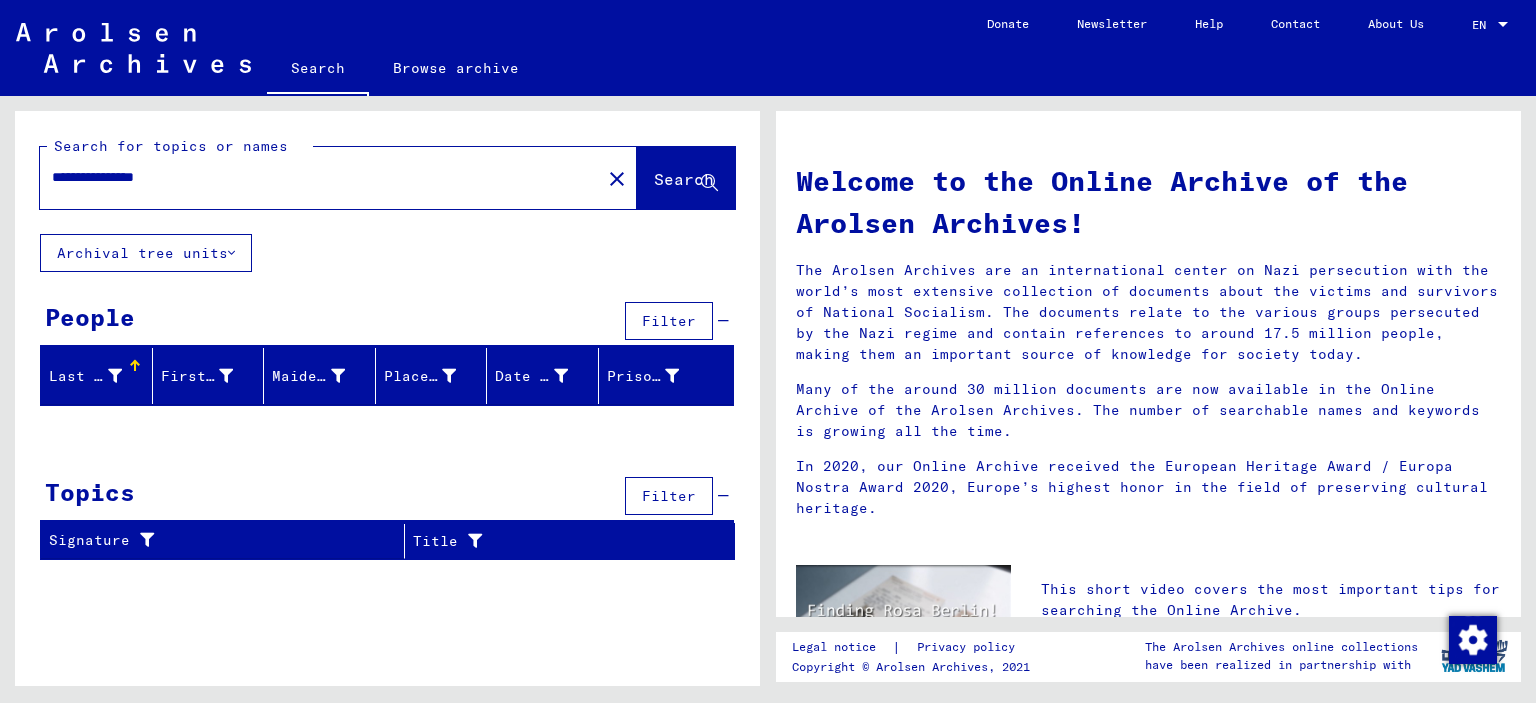 click on "**********" 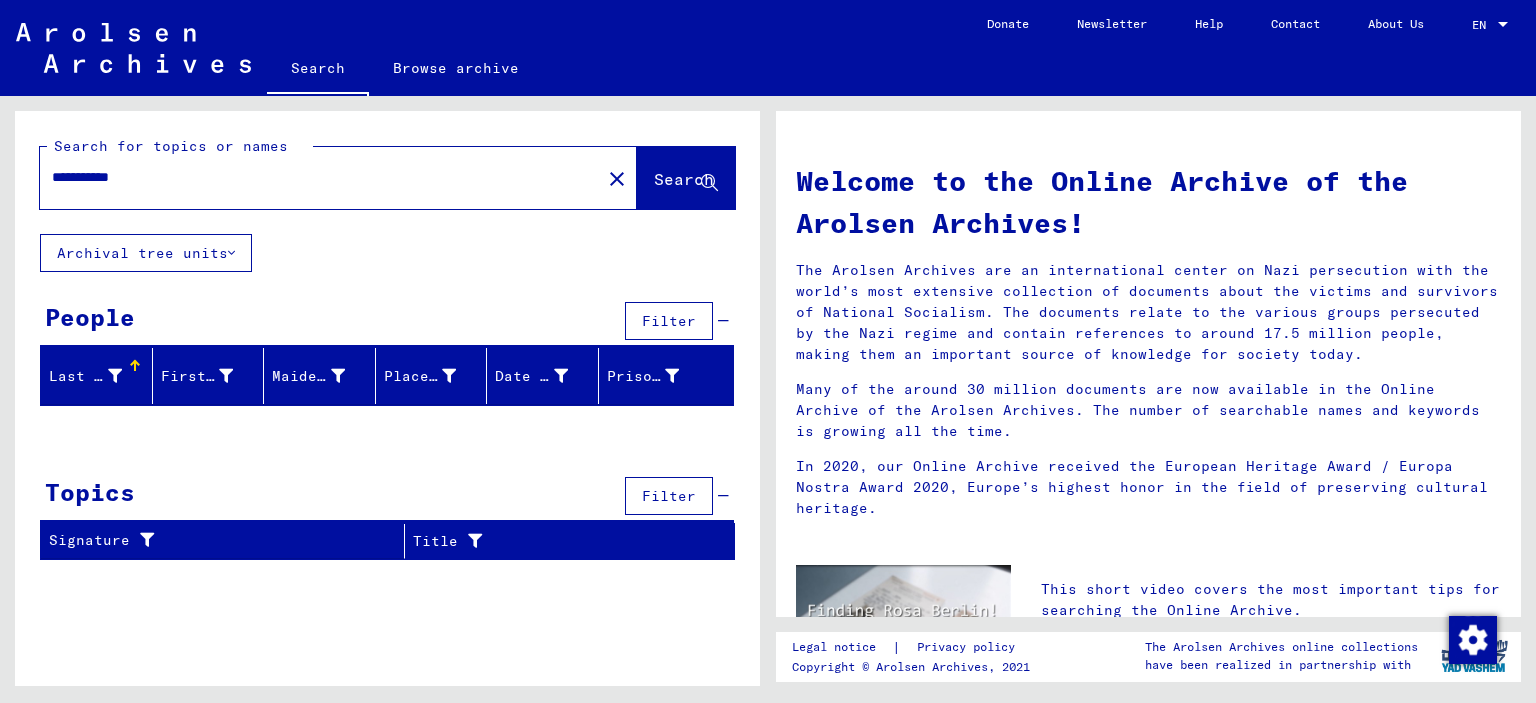 drag, startPoint x: 601, startPoint y: 175, endPoint x: 667, endPoint y: 175, distance: 66 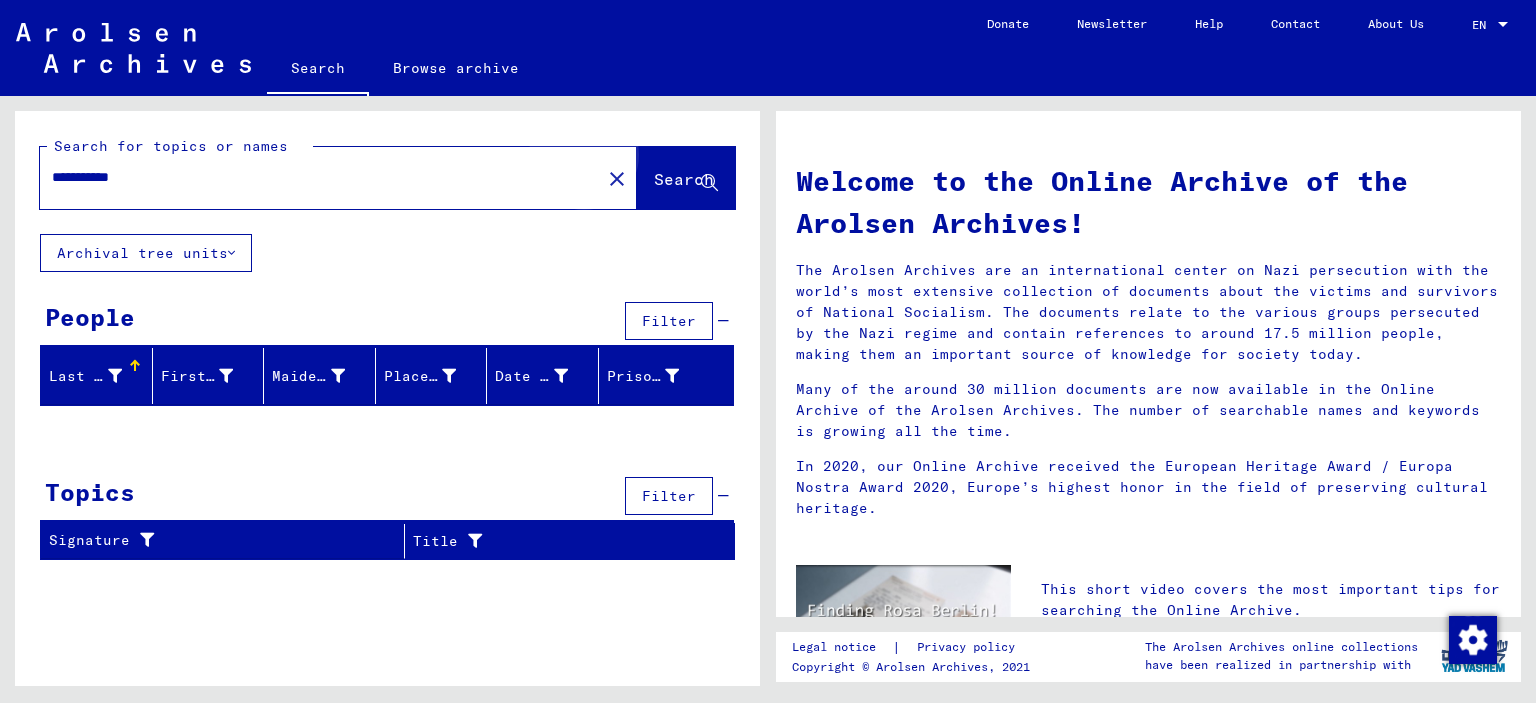click on "Search" 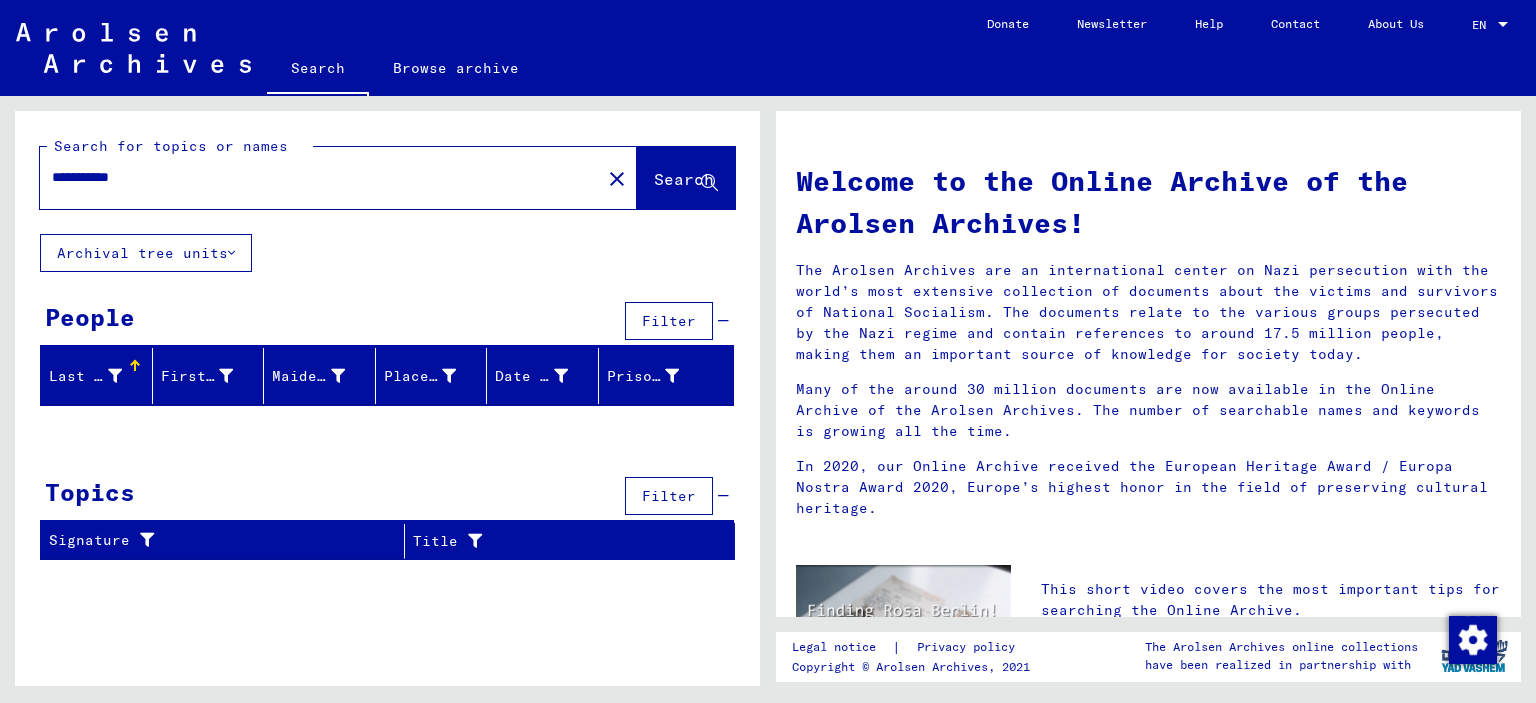 click on "**********" at bounding box center [314, 177] 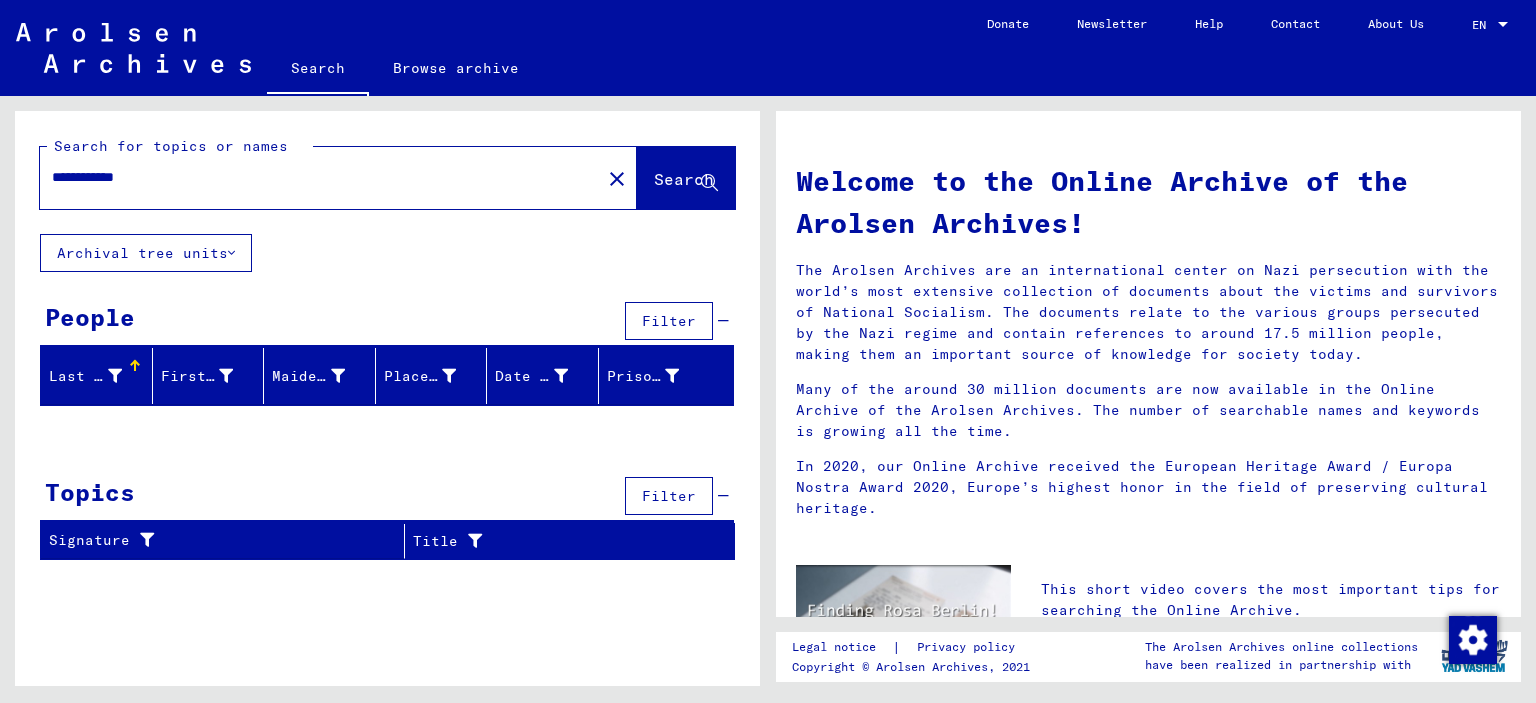 click on "Search" 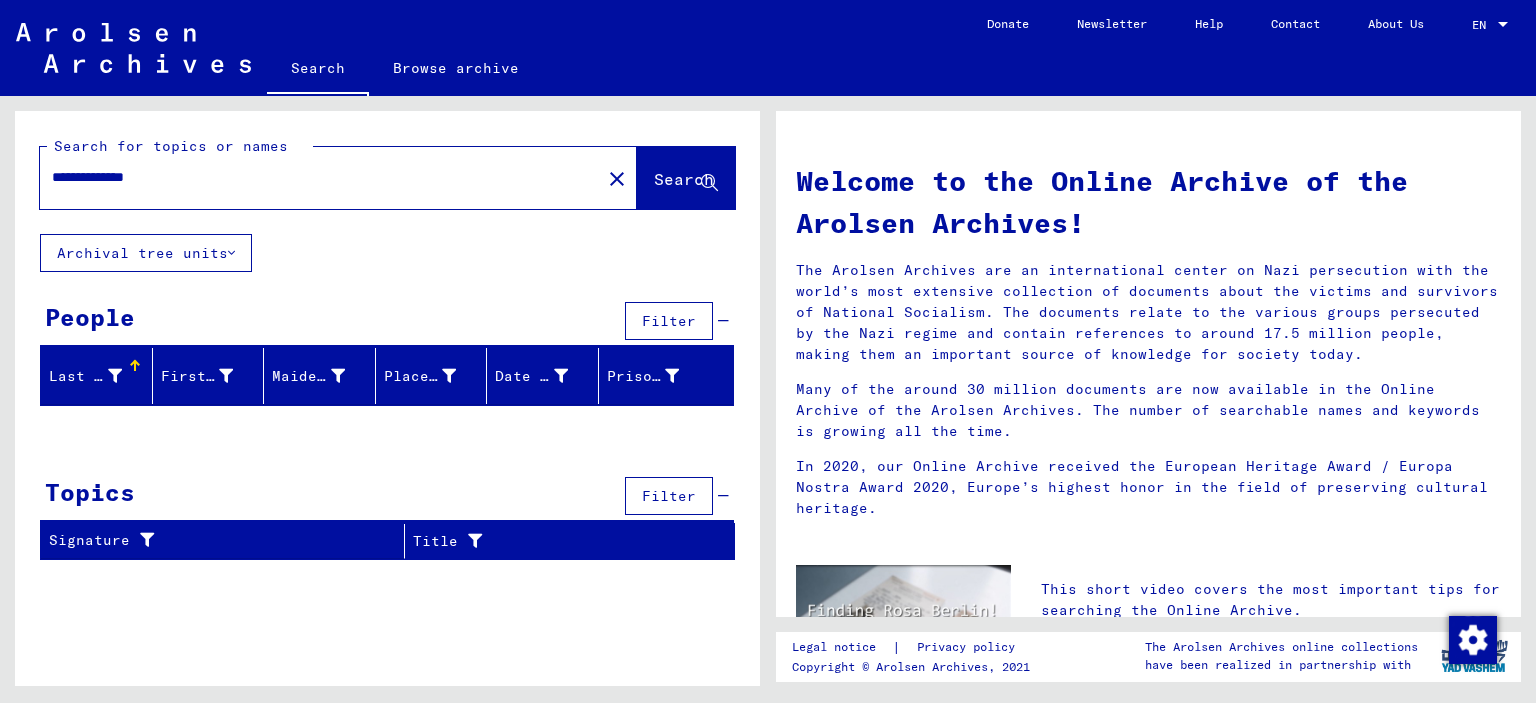 type on "**********" 